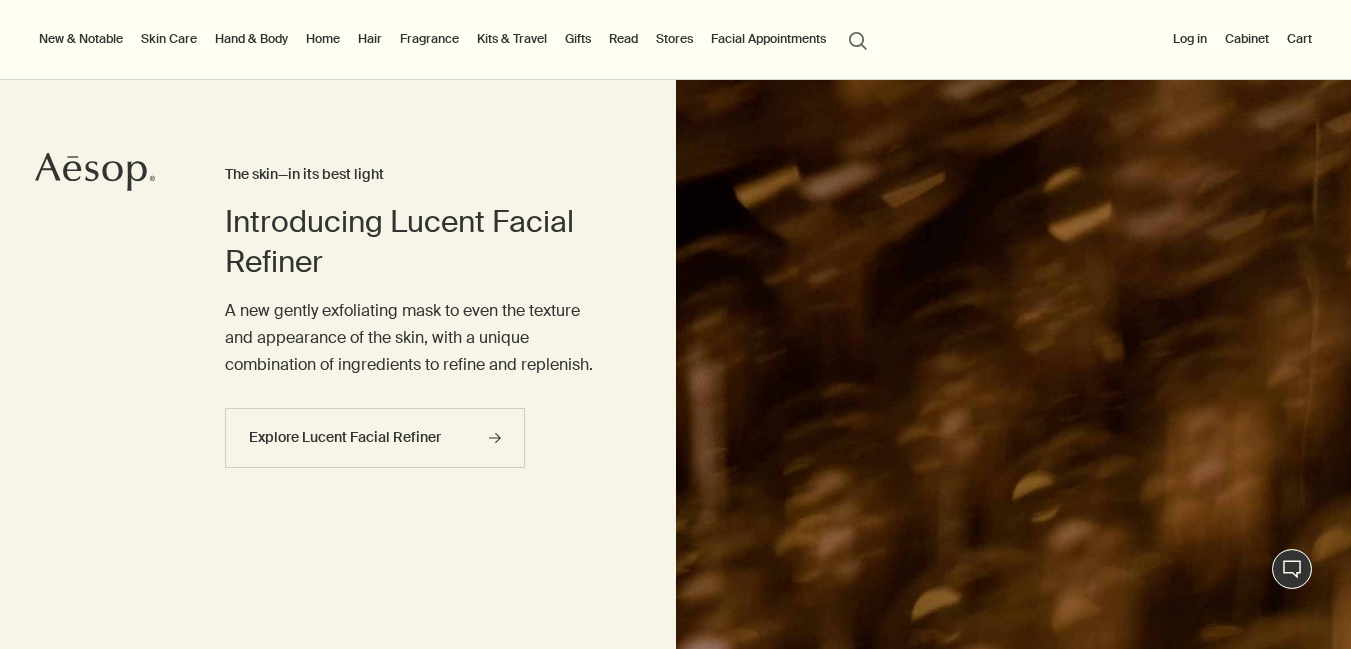 scroll, scrollTop: 0, scrollLeft: 0, axis: both 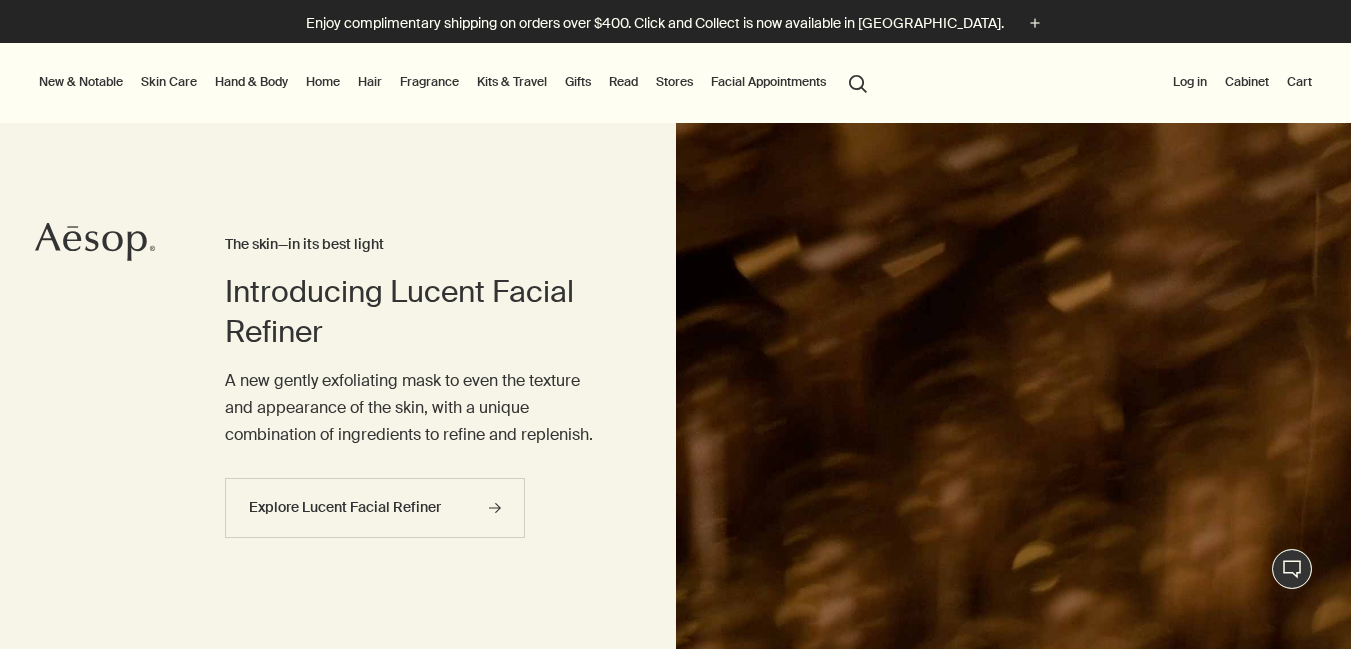 click on "Skin Care" at bounding box center (169, 82) 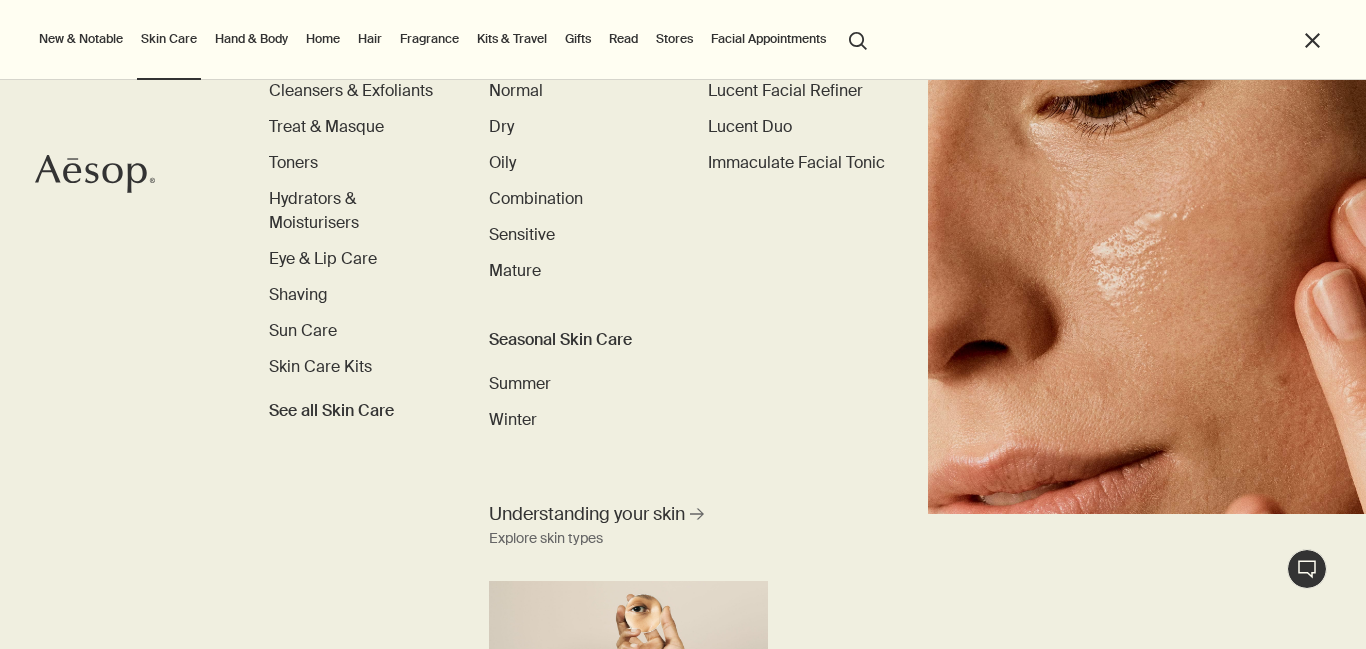 scroll, scrollTop: 0, scrollLeft: 0, axis: both 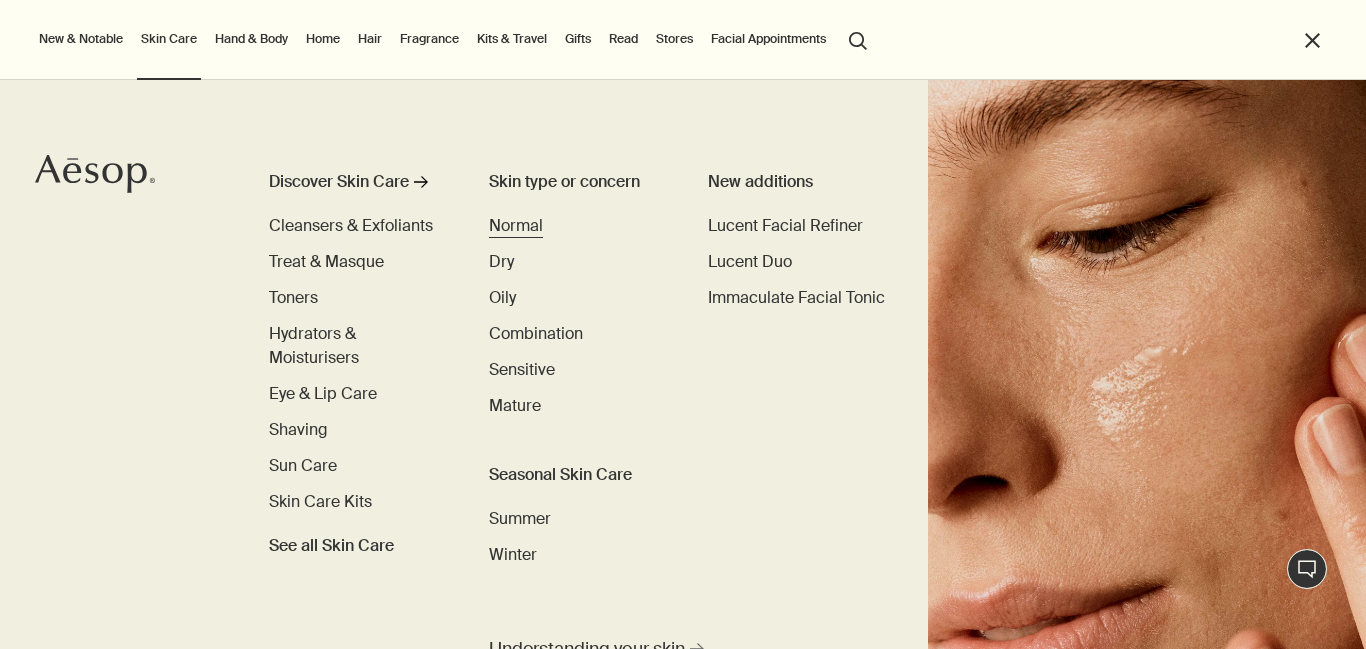 click on "Normal" at bounding box center [516, 225] 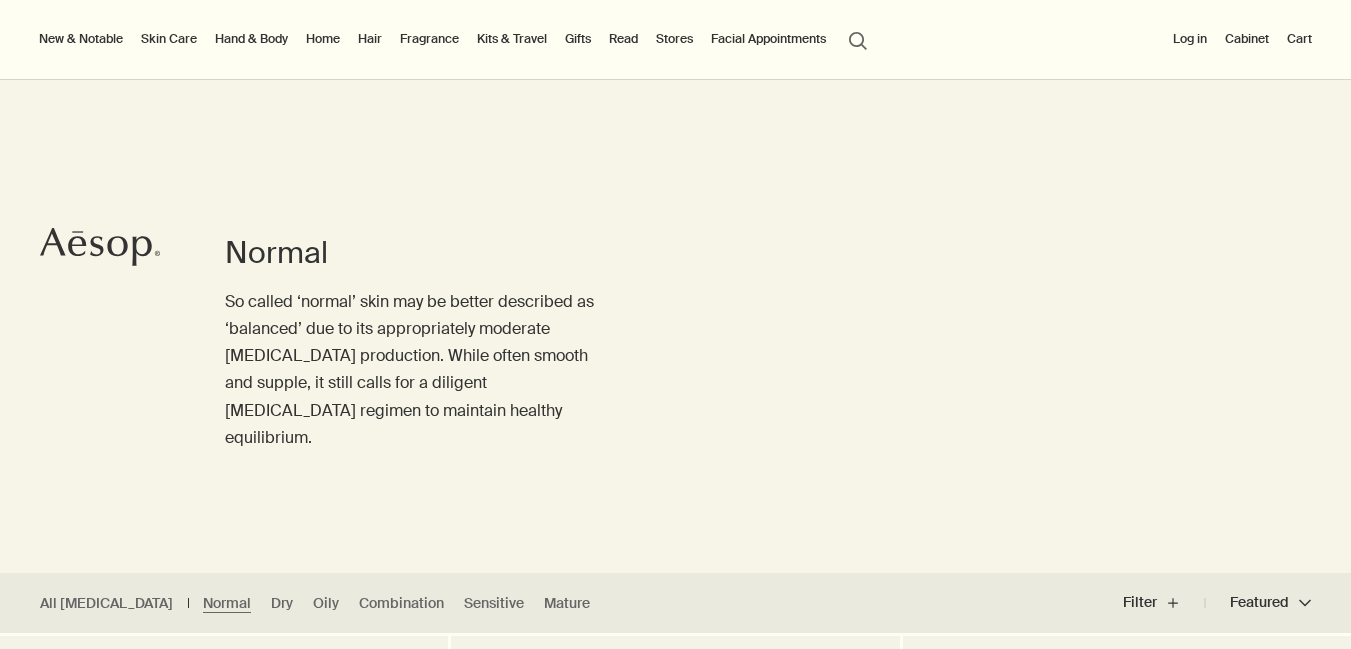 click at bounding box center (676, 875) 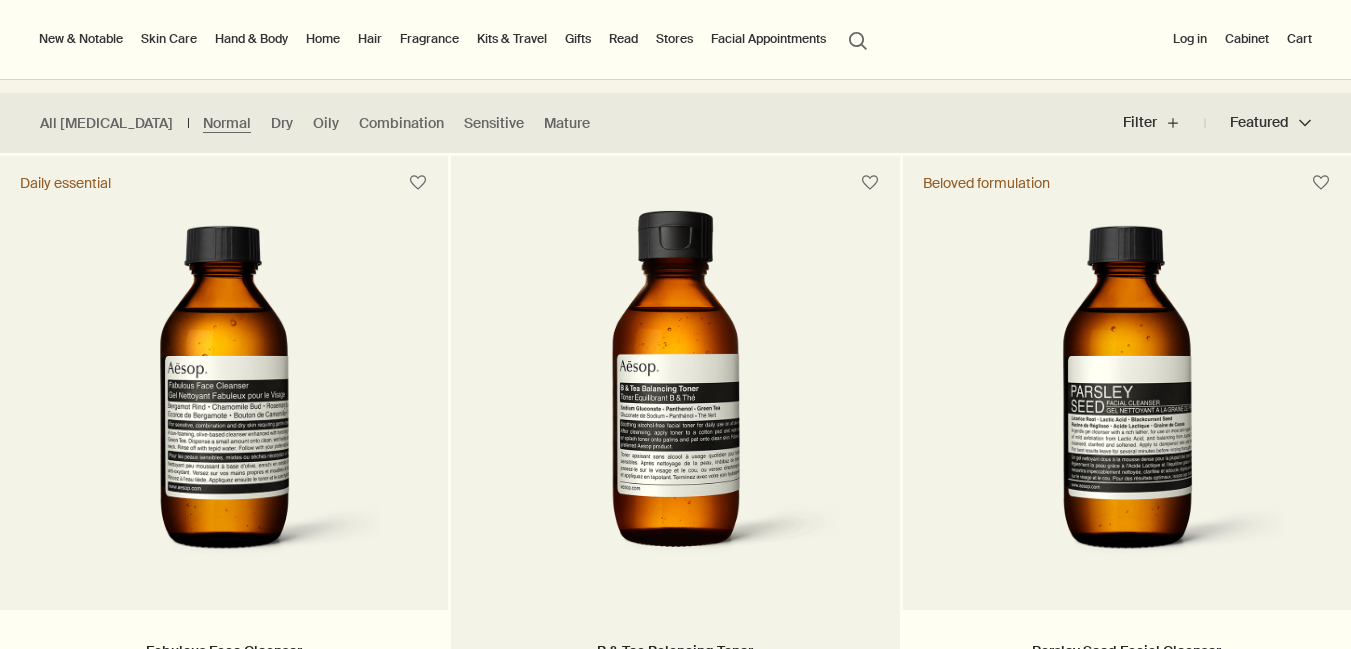 scroll, scrollTop: 480, scrollLeft: 0, axis: vertical 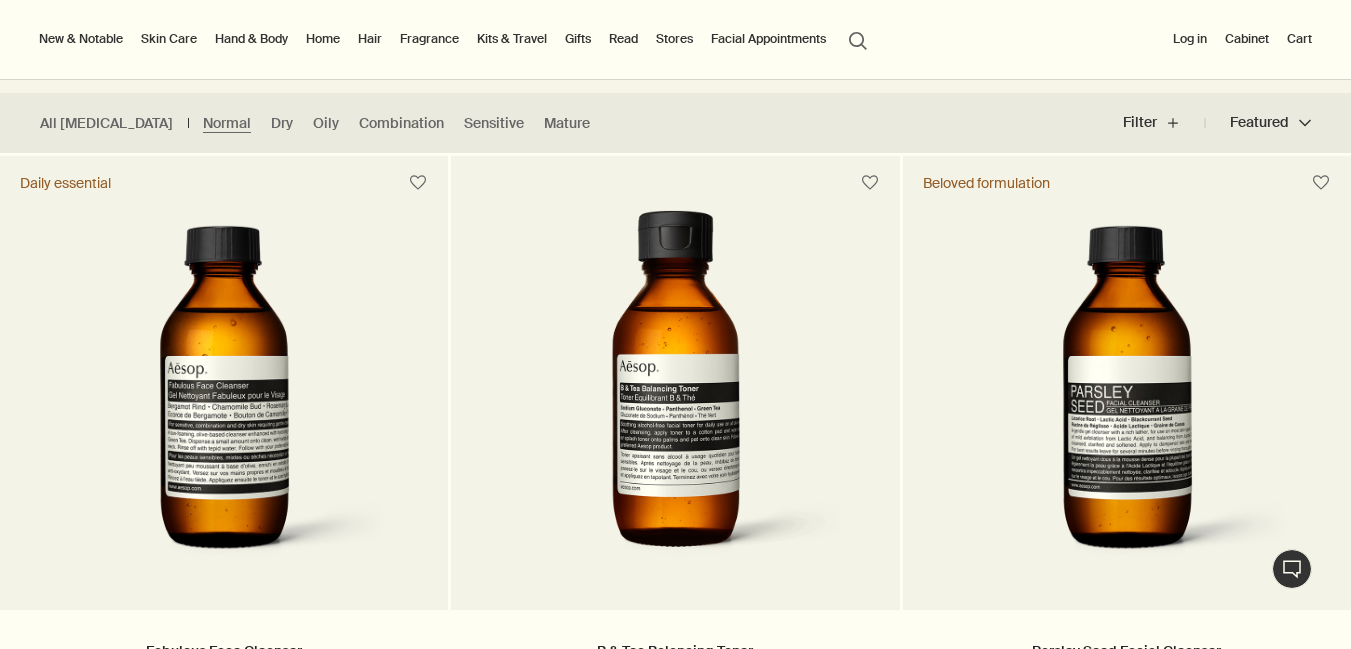 click on "Fragrance" at bounding box center (429, 39) 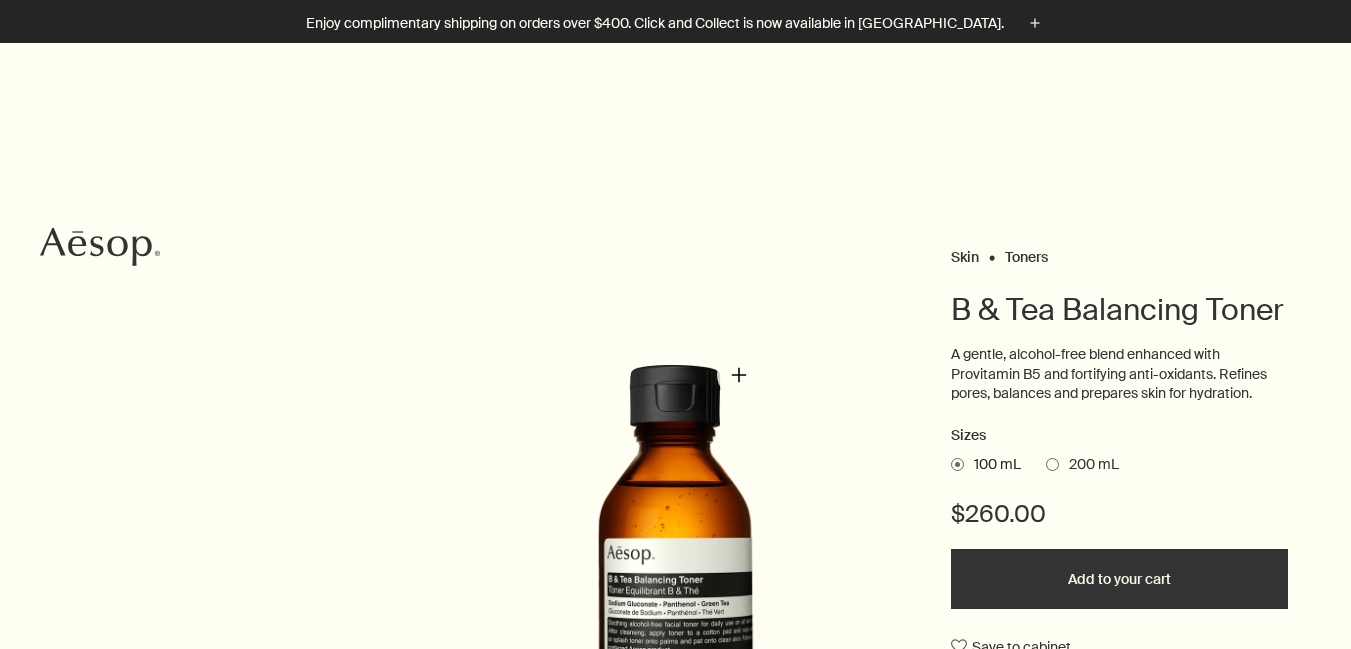 scroll, scrollTop: 0, scrollLeft: 0, axis: both 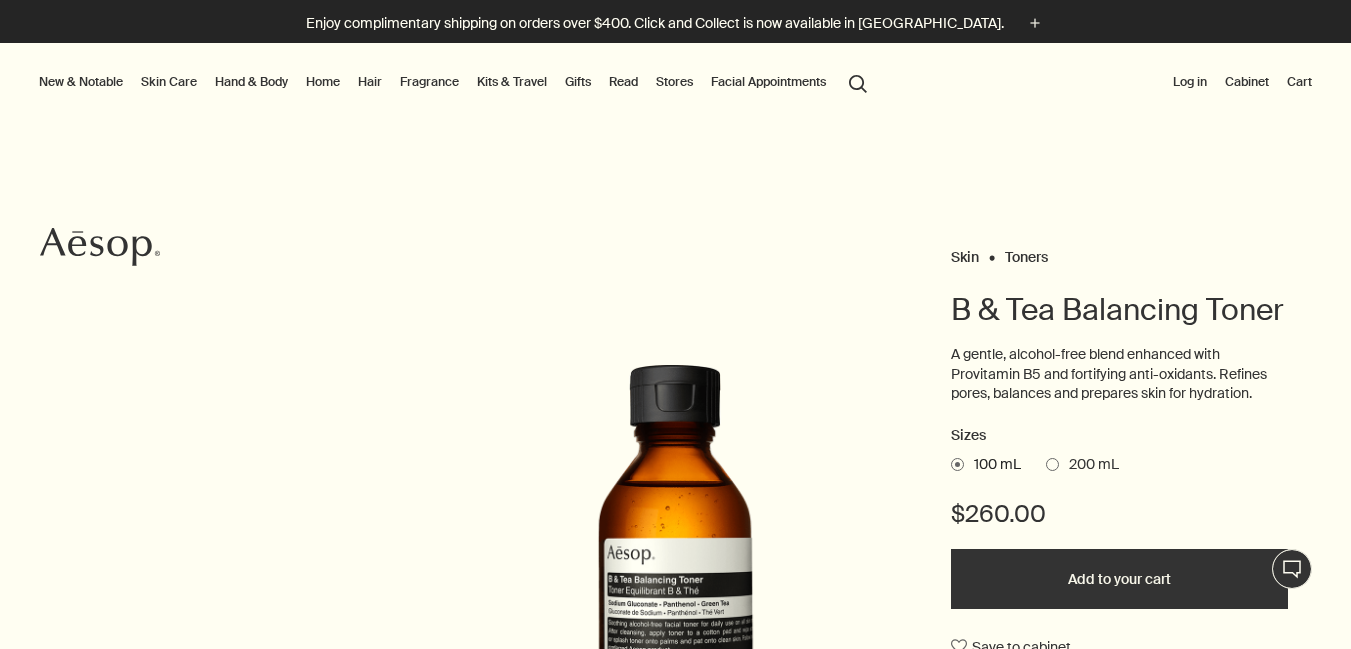 click on "Fragrance" at bounding box center [429, 82] 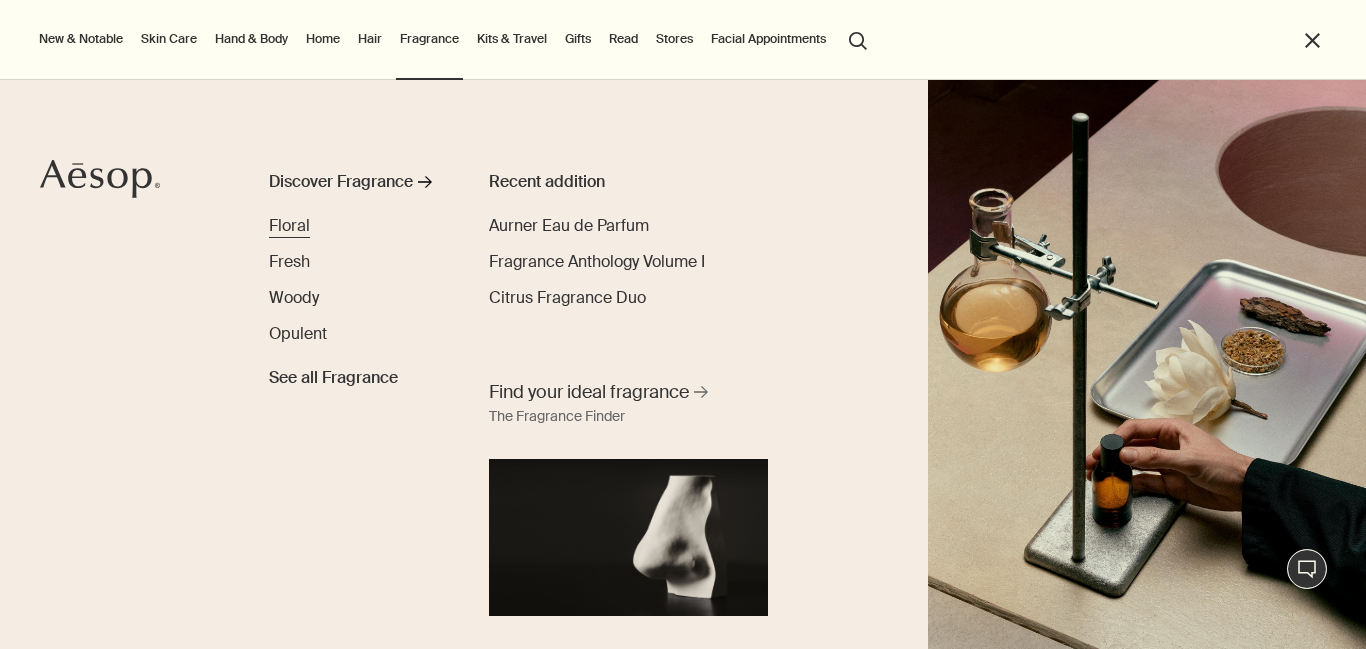click on "Floral" at bounding box center (289, 225) 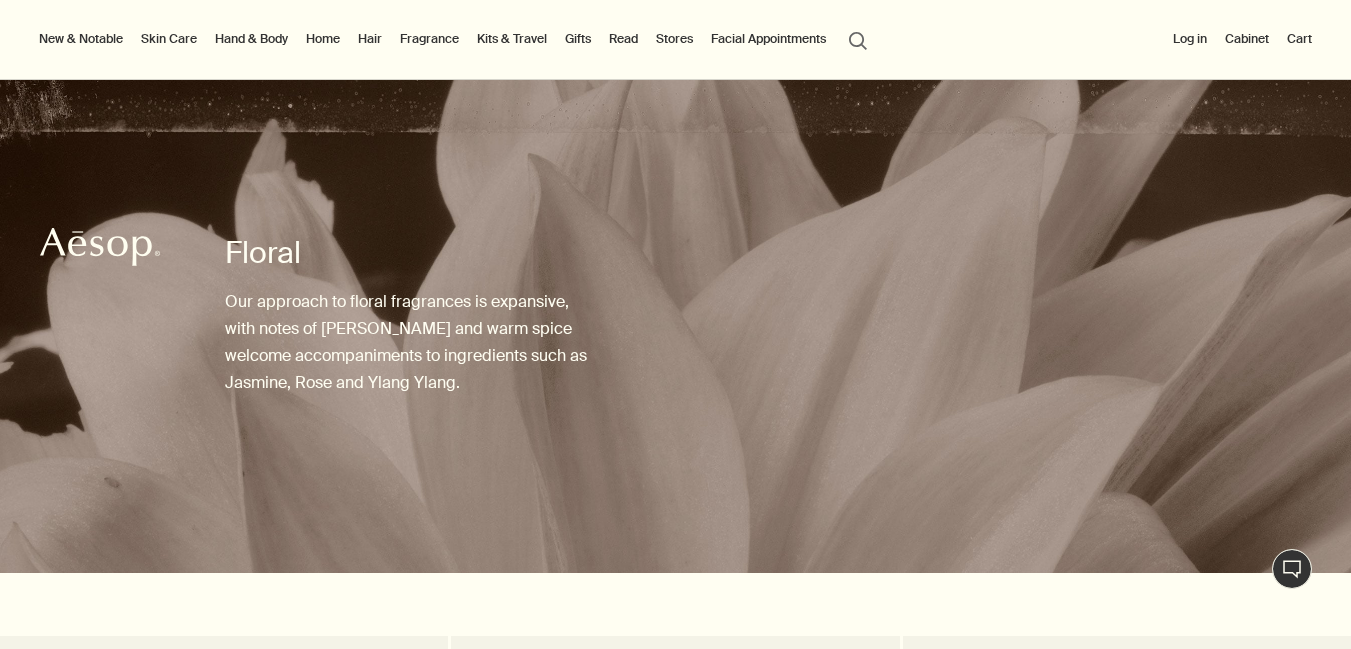 scroll, scrollTop: 139, scrollLeft: 0, axis: vertical 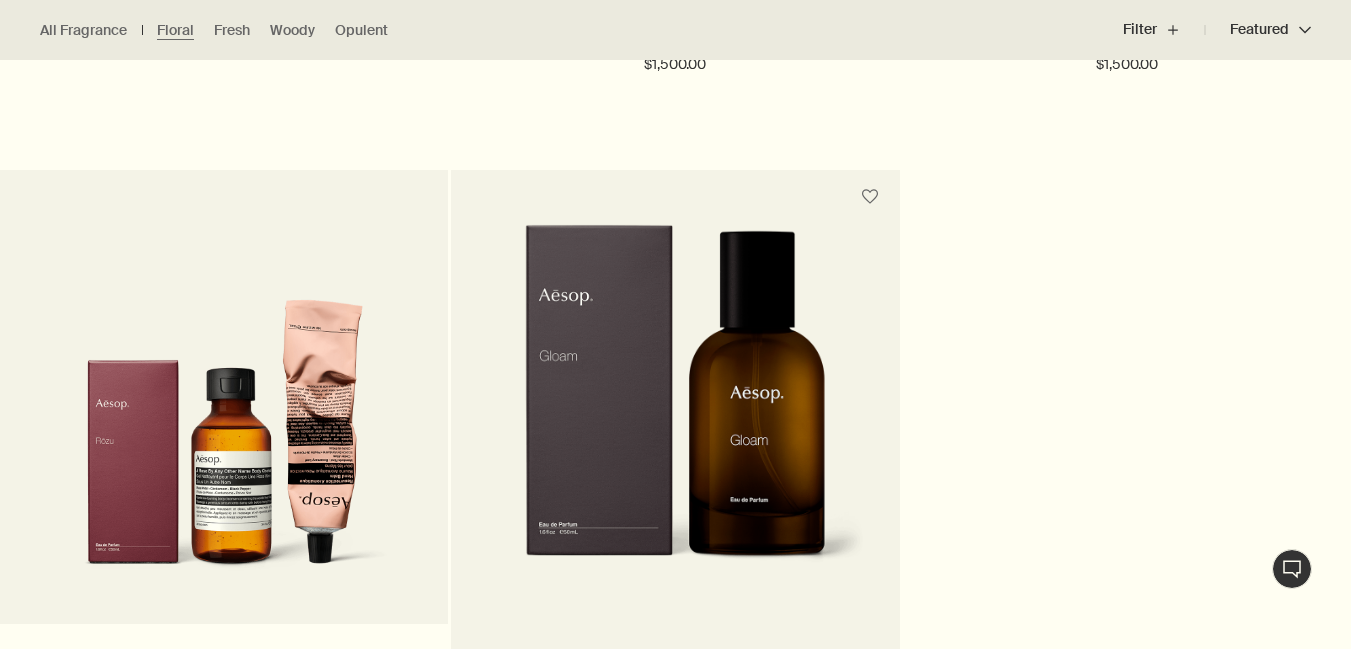 click at bounding box center [675, 409] 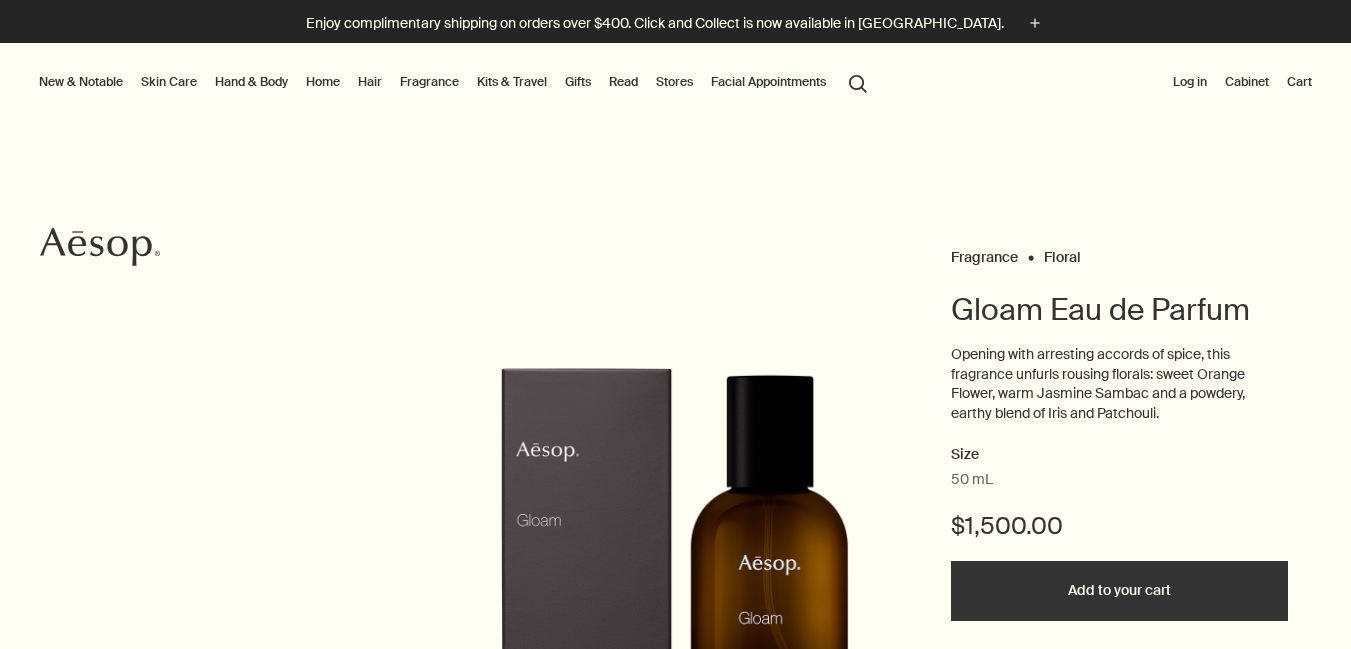 scroll, scrollTop: 0, scrollLeft: 0, axis: both 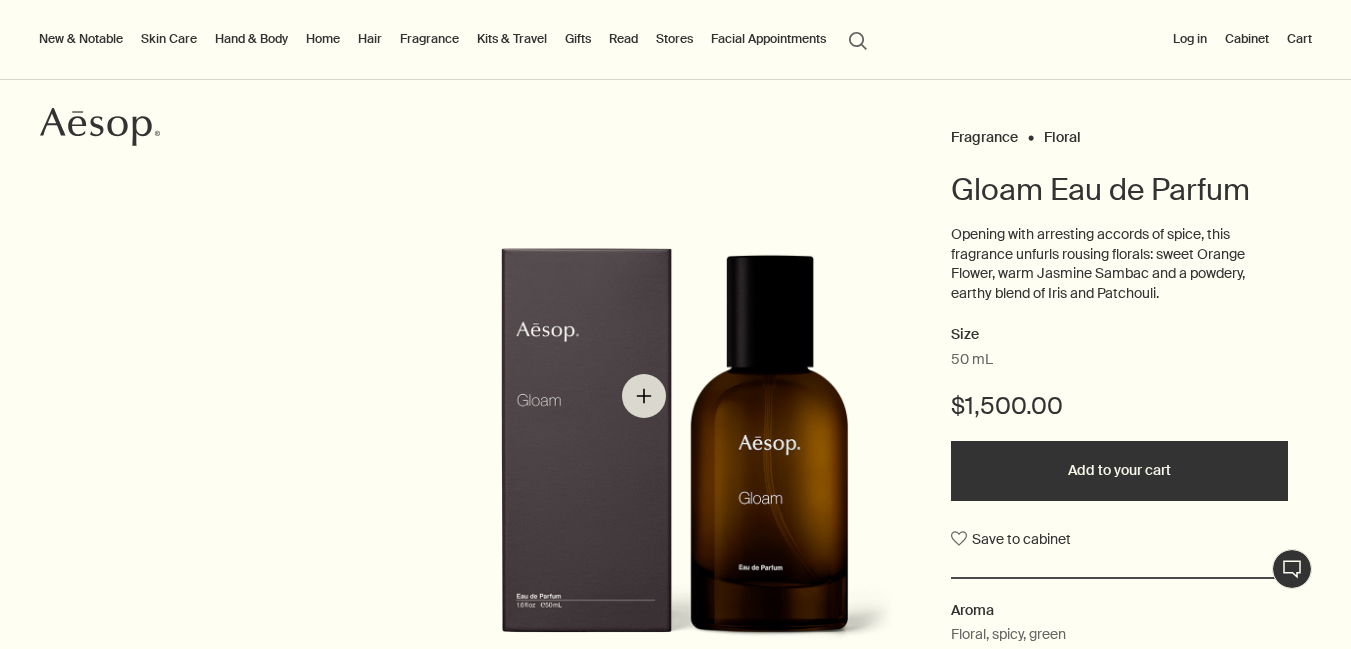 drag, startPoint x: 681, startPoint y: 396, endPoint x: 528, endPoint y: 392, distance: 153.05228 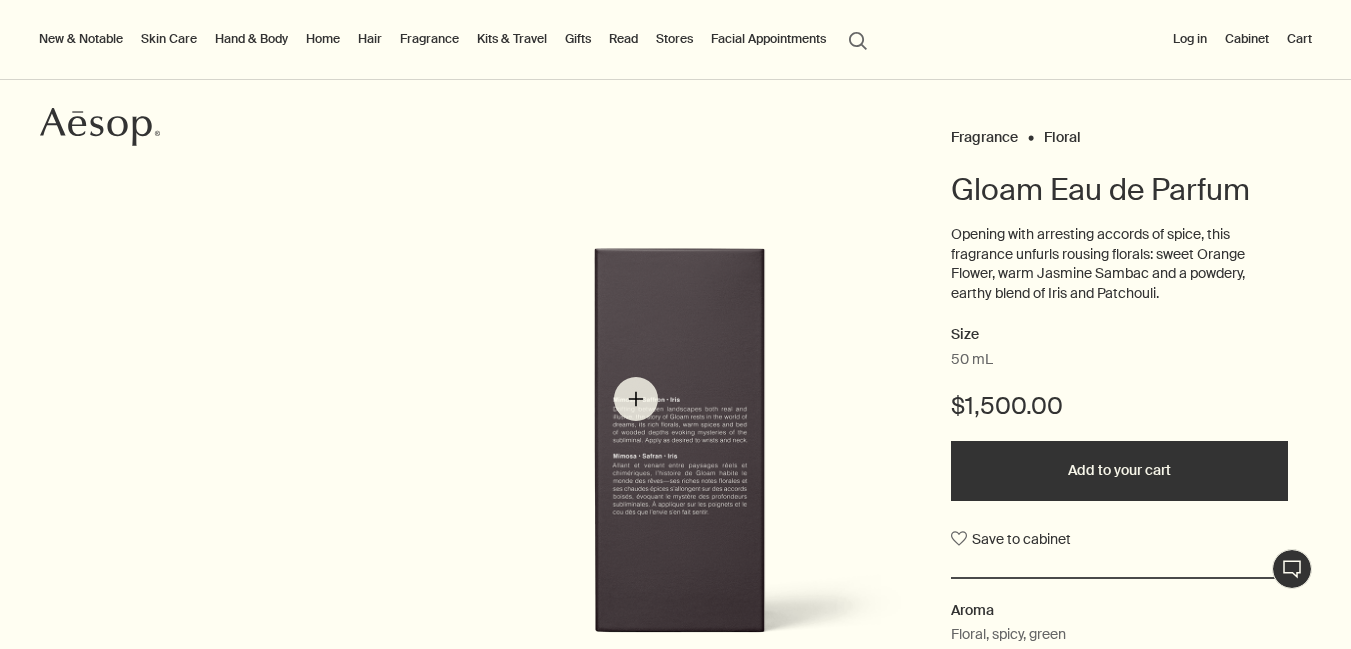 drag, startPoint x: 636, startPoint y: 399, endPoint x: 528, endPoint y: 398, distance: 108.00463 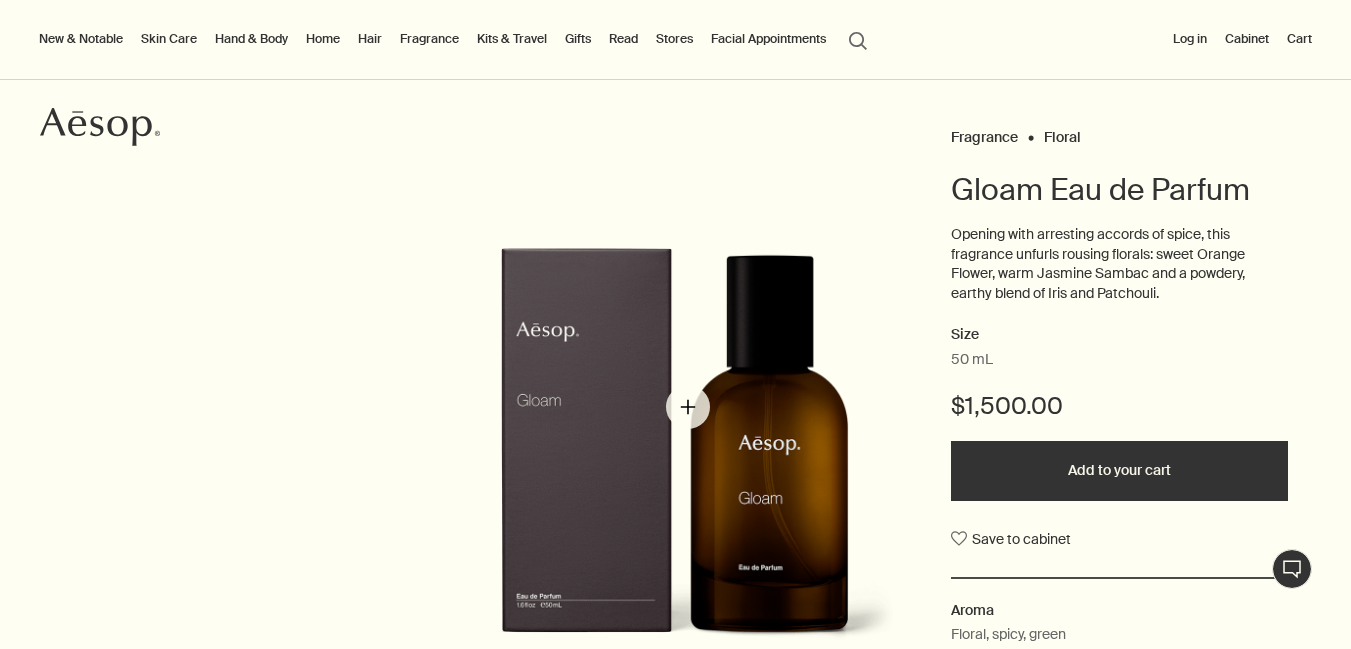 drag, startPoint x: 689, startPoint y: 406, endPoint x: 615, endPoint y: 408, distance: 74.02702 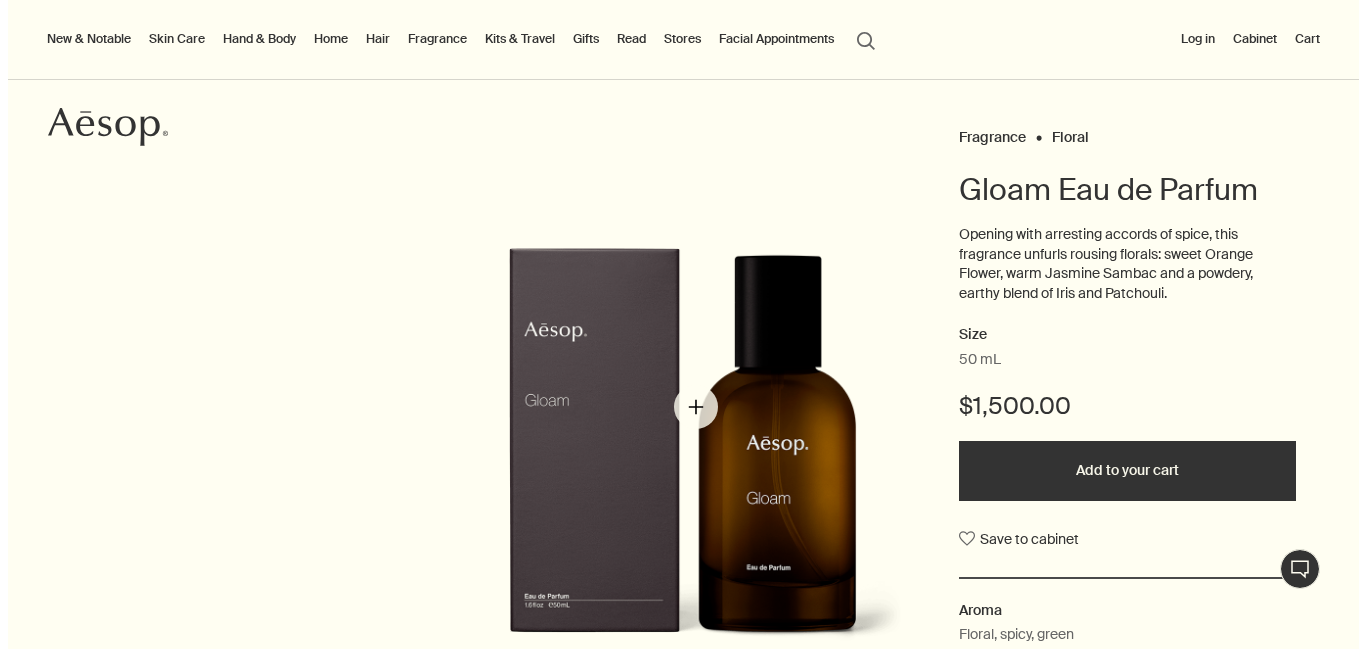 scroll, scrollTop: 0, scrollLeft: 0, axis: both 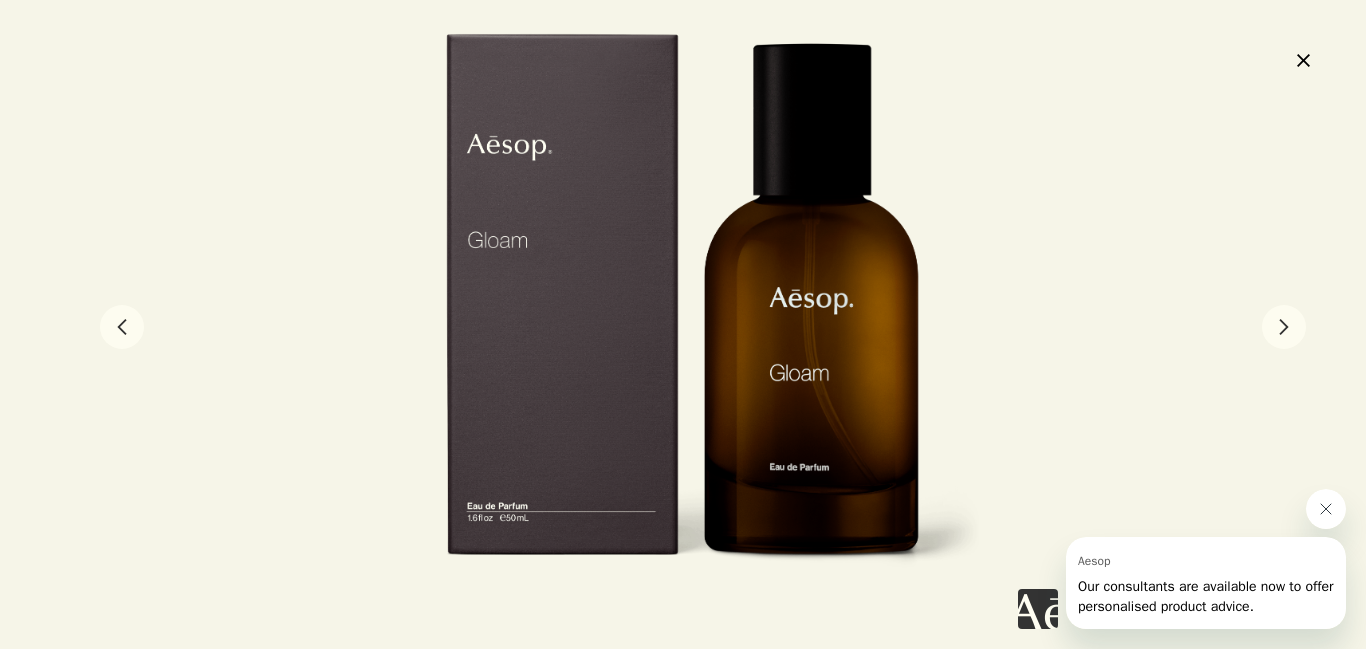 click 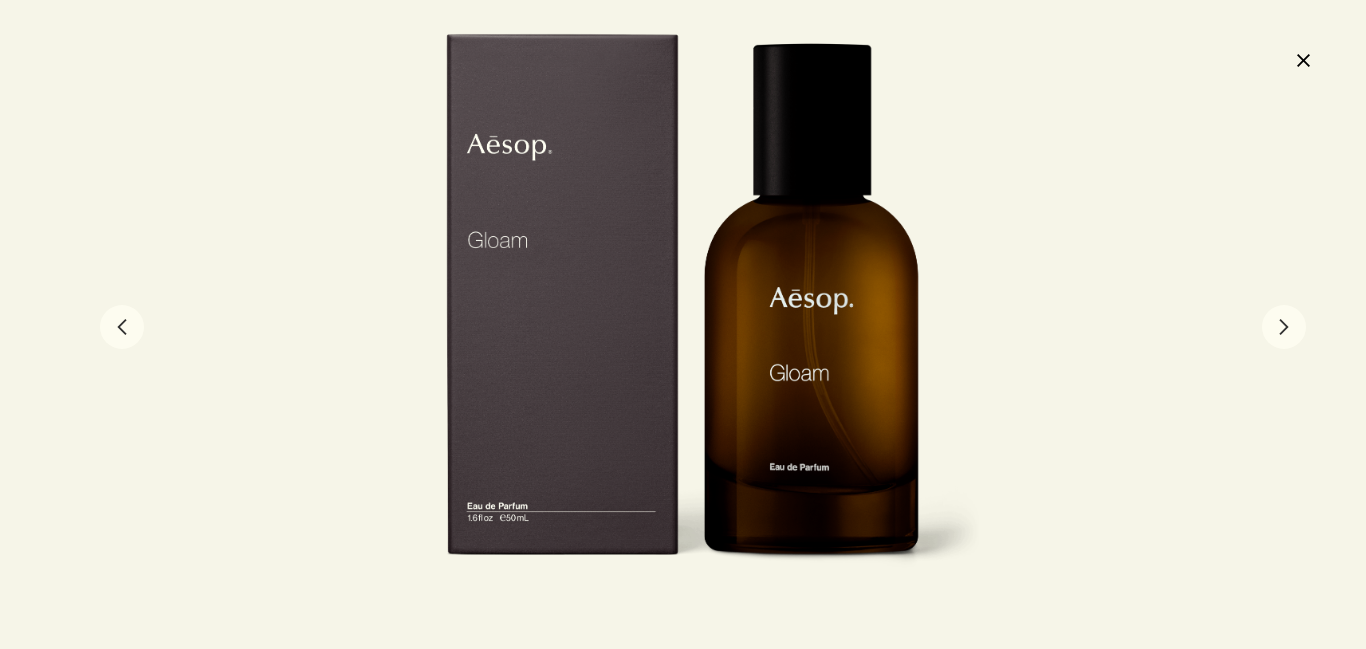 click on "chevron" at bounding box center (1284, 327) 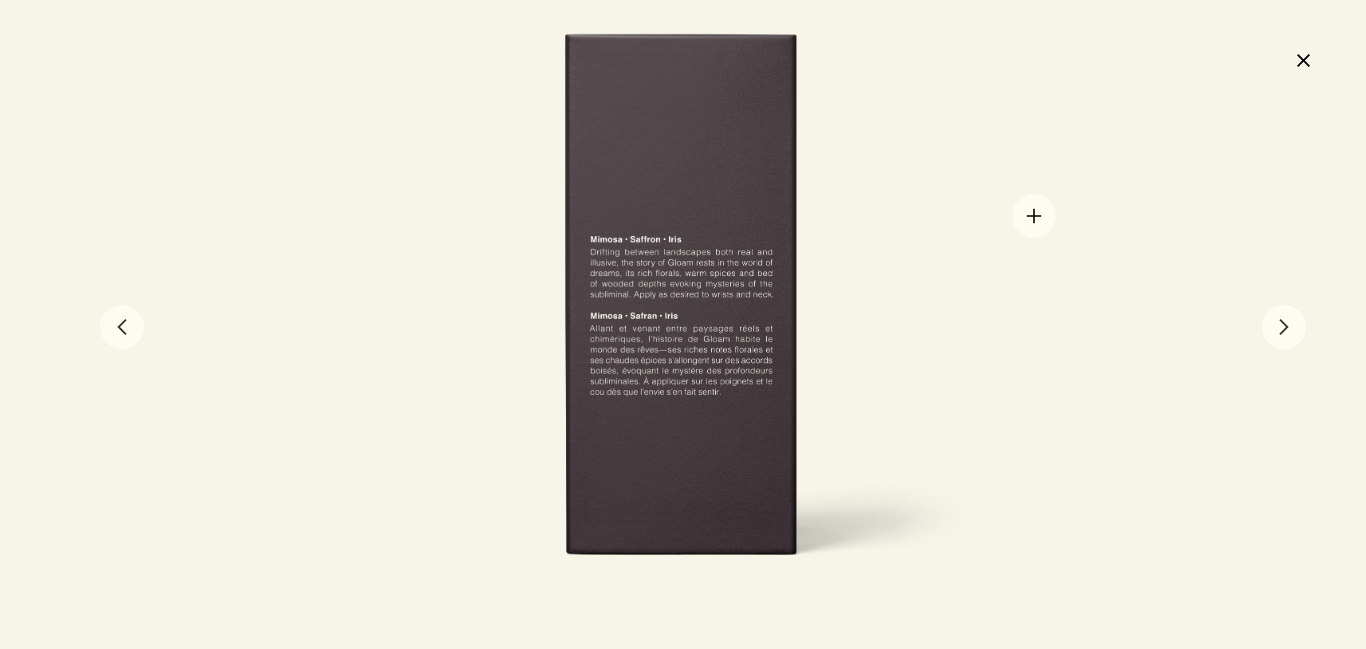 drag, startPoint x: 1034, startPoint y: 216, endPoint x: 820, endPoint y: 212, distance: 214.03738 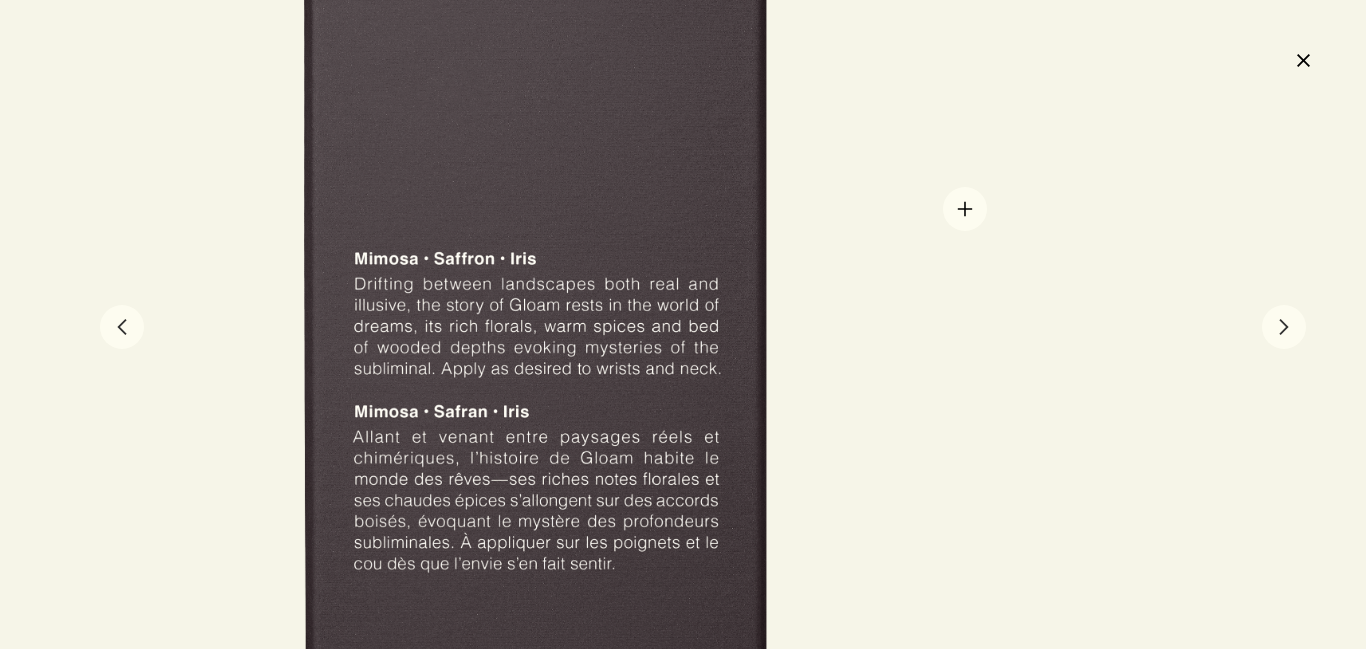 click at bounding box center [539, 428] 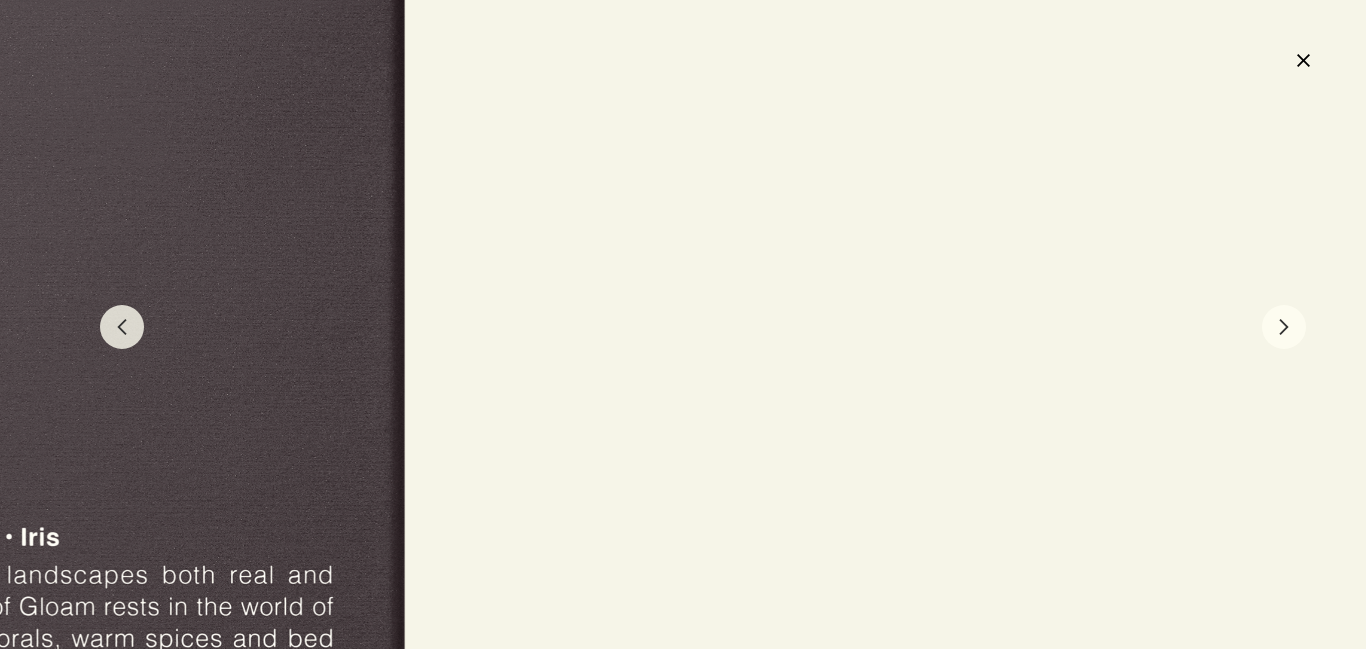 click on "close" at bounding box center [1303, 60] 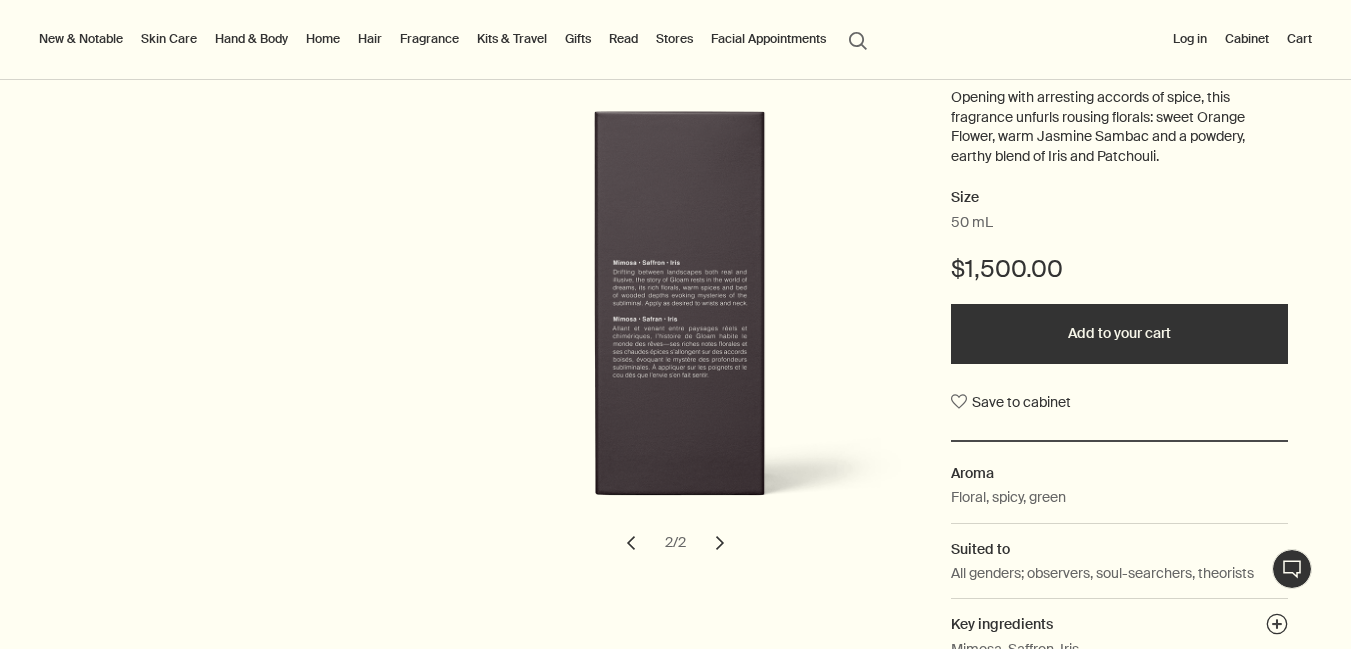 scroll, scrollTop: 0, scrollLeft: 0, axis: both 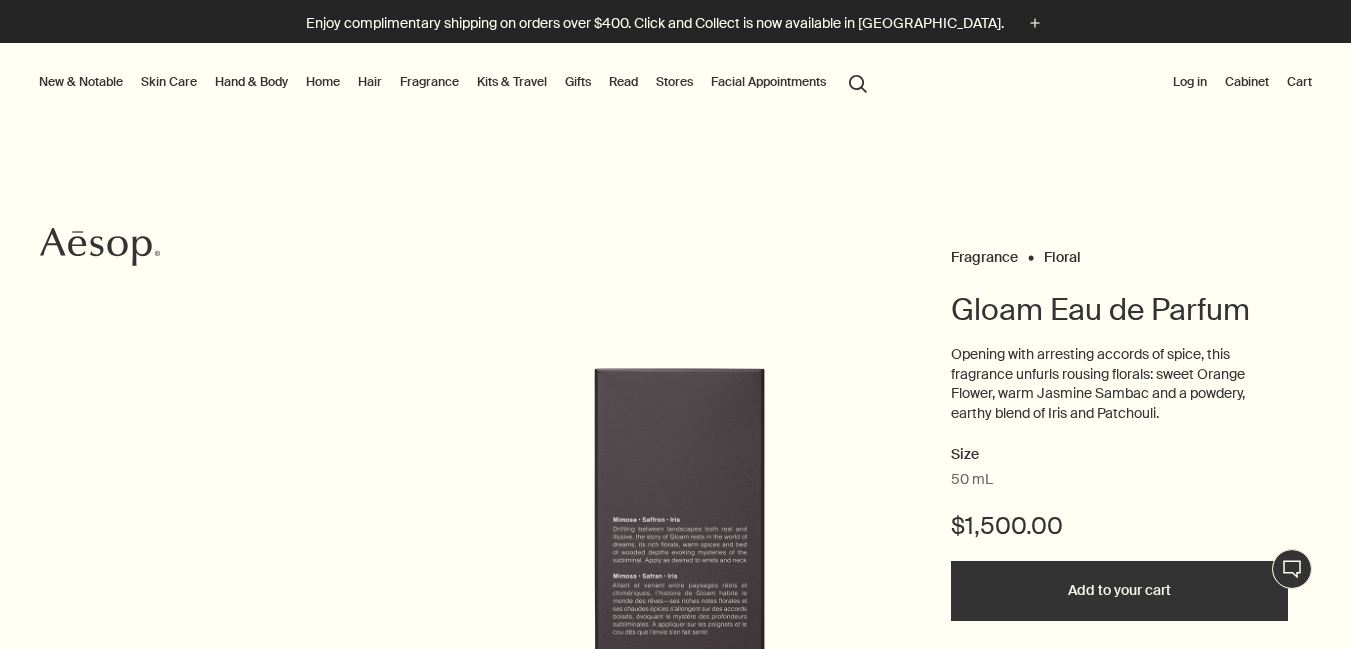 drag, startPoint x: 549, startPoint y: 340, endPoint x: 727, endPoint y: 306, distance: 181.2181 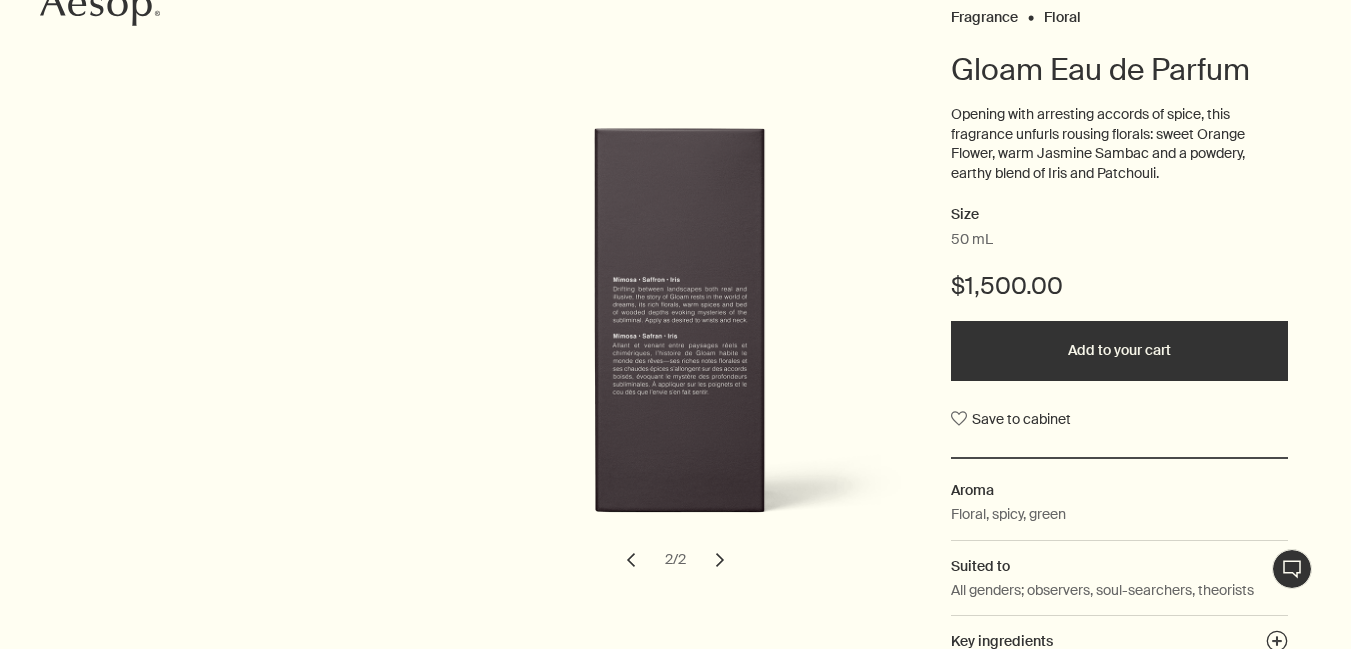scroll, scrollTop: 360, scrollLeft: 0, axis: vertical 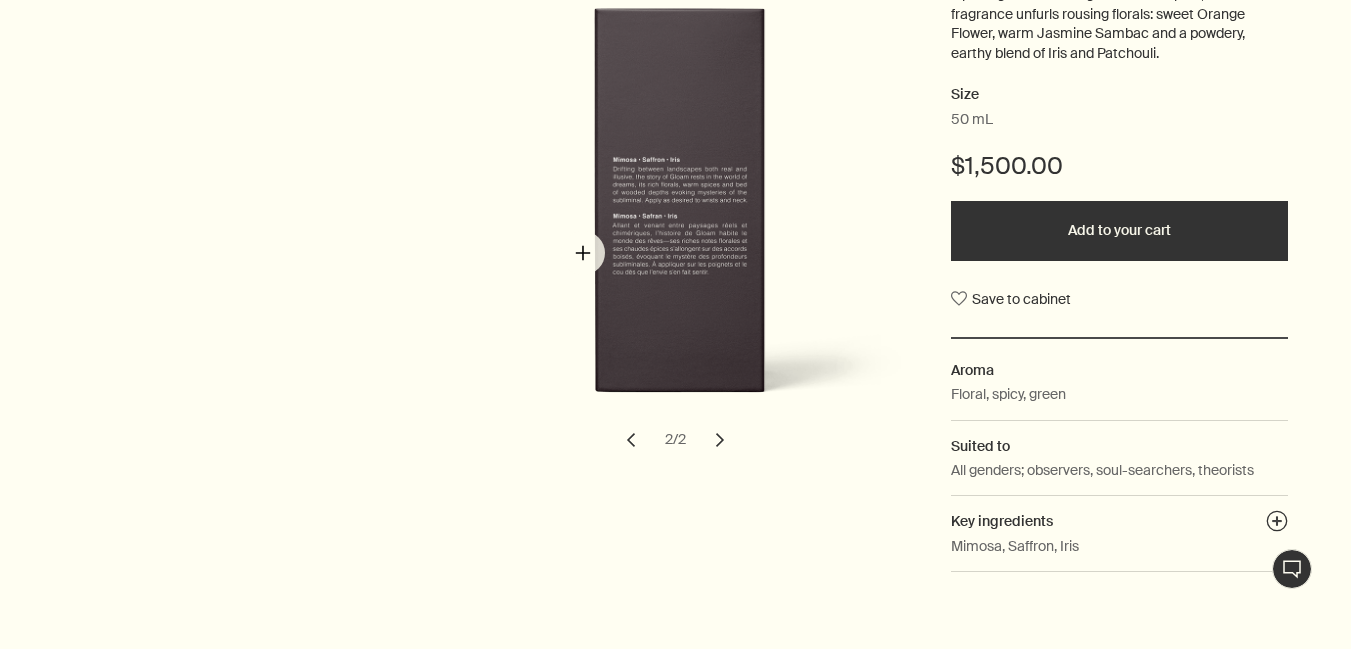 drag, startPoint x: 707, startPoint y: 247, endPoint x: 780, endPoint y: 237, distance: 73.68175 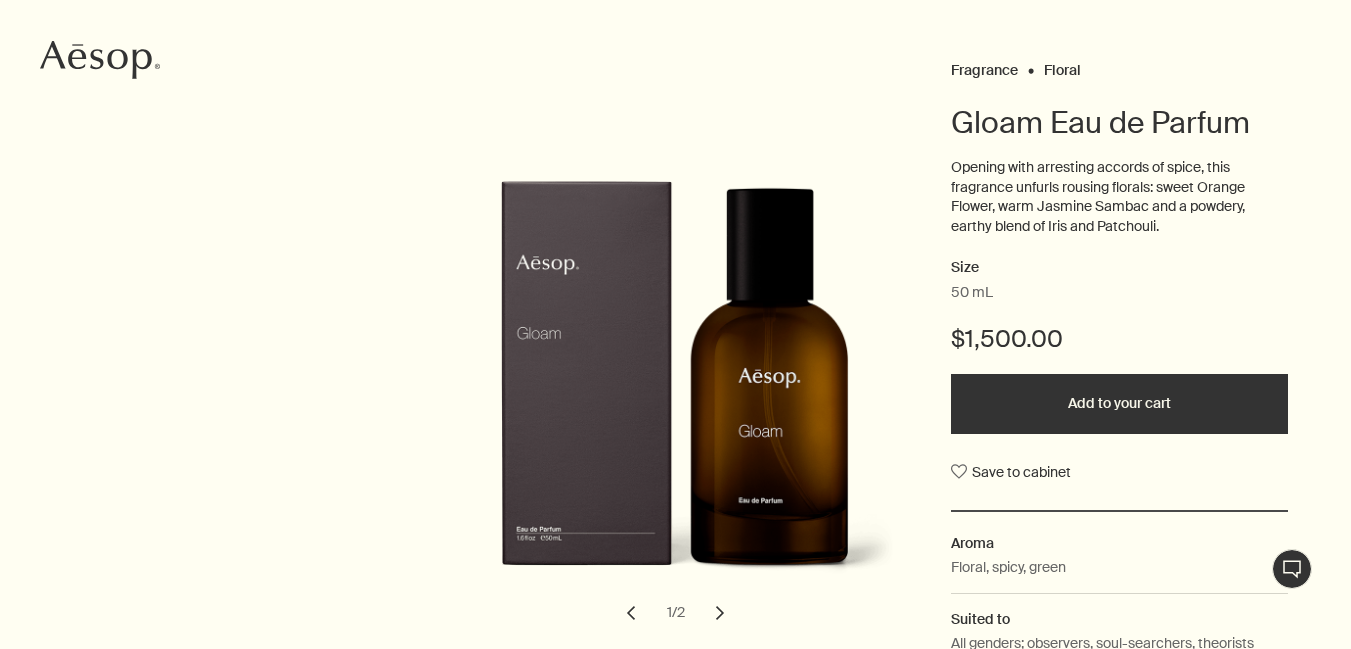 scroll, scrollTop: 0, scrollLeft: 0, axis: both 